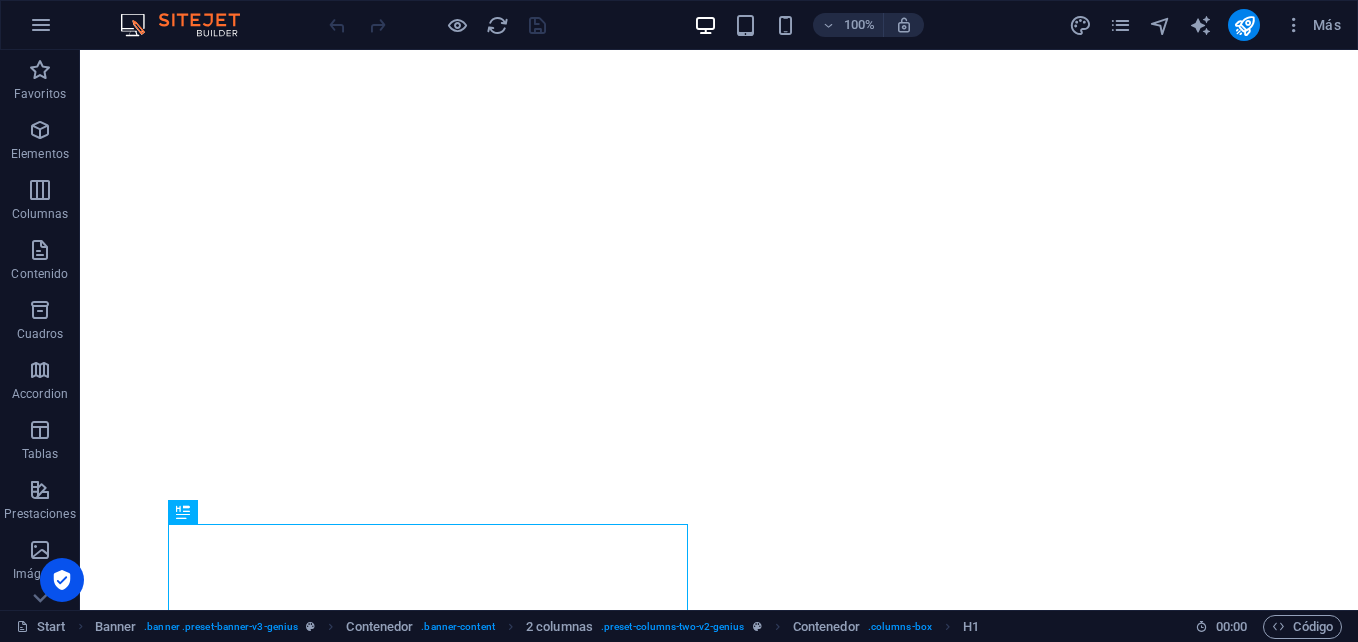 scroll, scrollTop: 0, scrollLeft: 0, axis: both 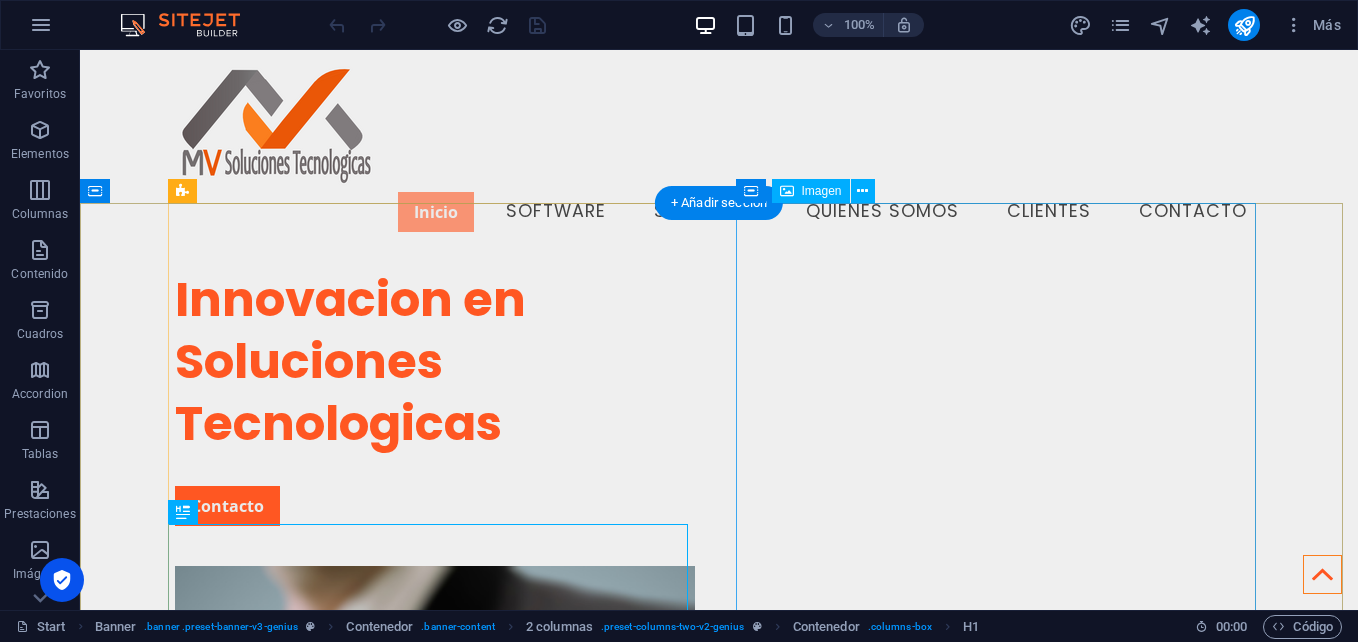 click at bounding box center (435, 1015) 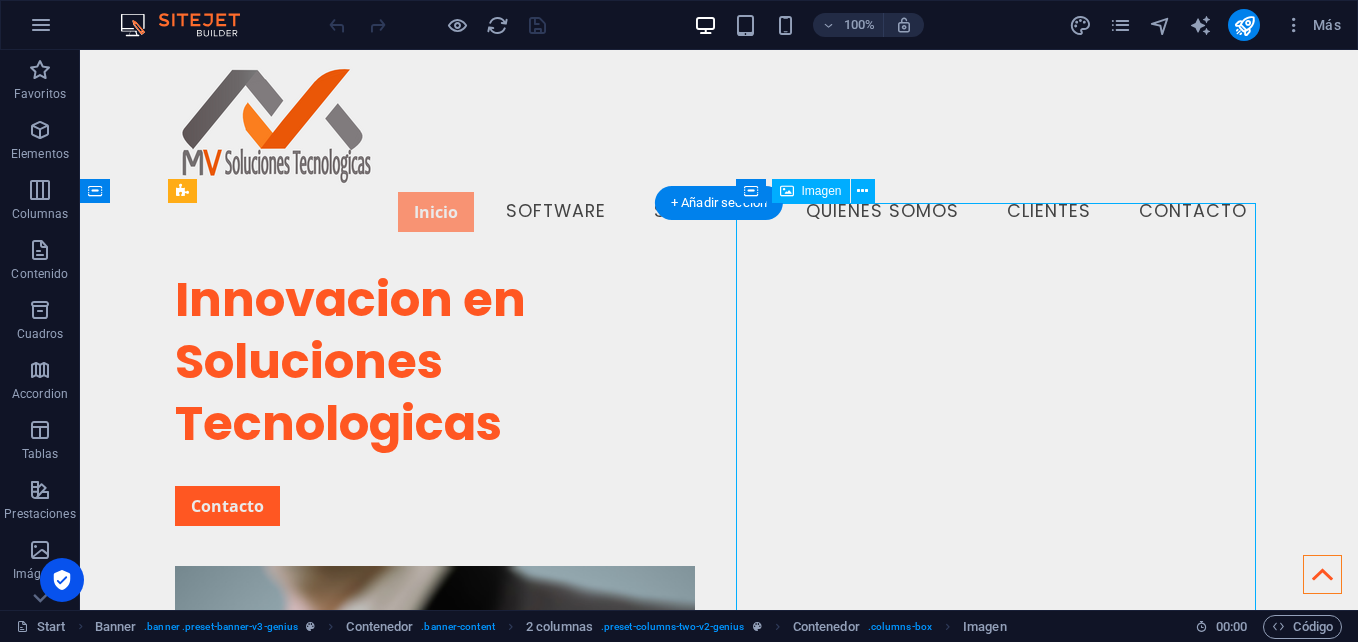 click at bounding box center (435, 1015) 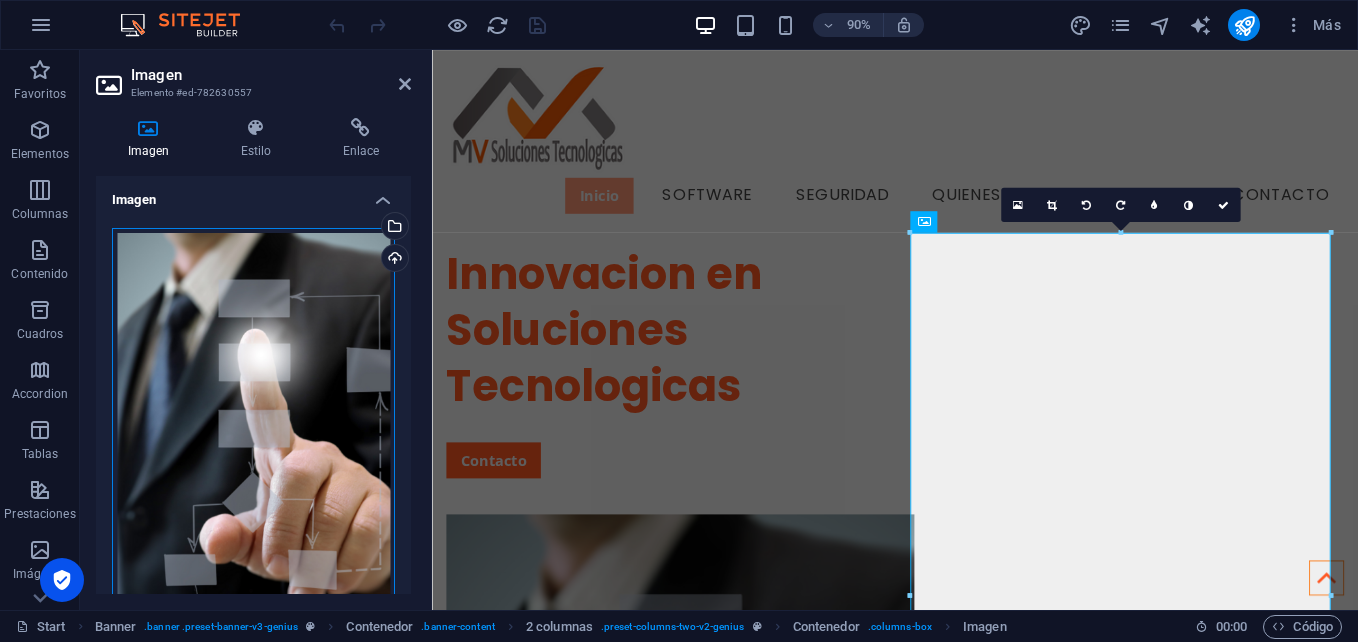click on "Arrastra archivos aquí, haz clic para escoger archivos o  selecciona archivos de Archivos o de nuestra galería gratuita de fotos y vídeos" at bounding box center (253, 469) 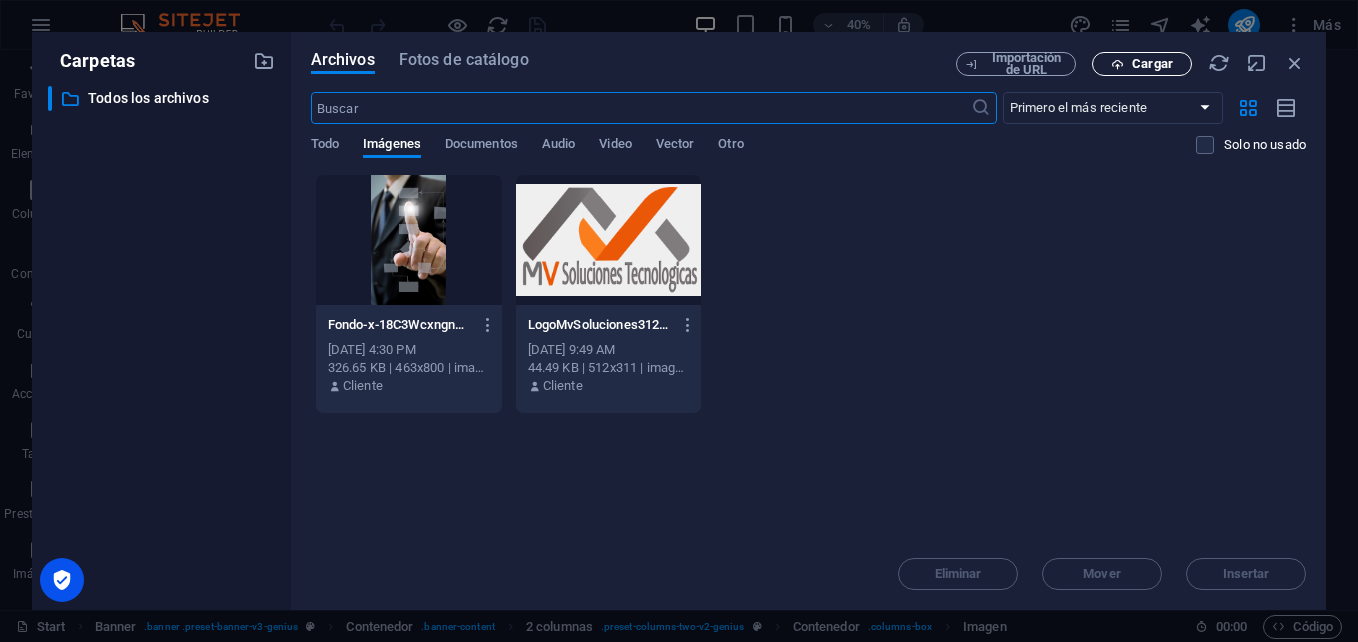 click on "Cargar" at bounding box center (1142, 64) 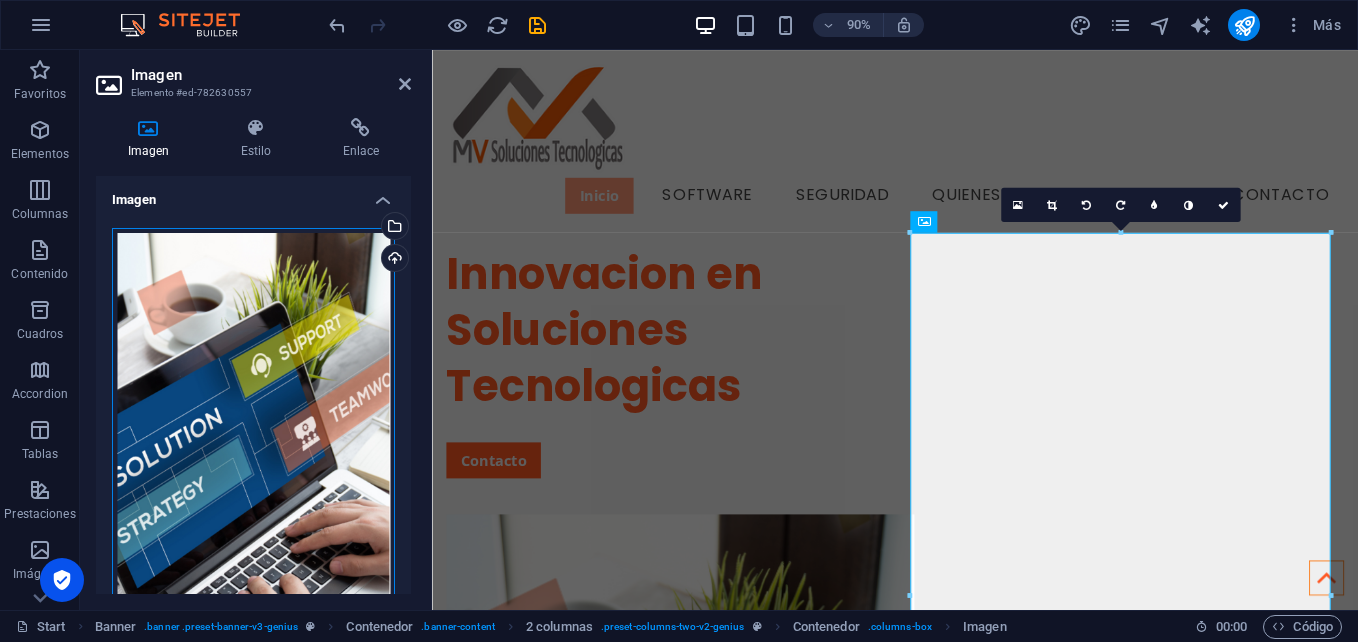 click on "Arrastra archivos aquí, haz clic para escoger archivos o  selecciona archivos de Archivos o de nuestra galería gratuita de fotos y vídeos" at bounding box center [253, 469] 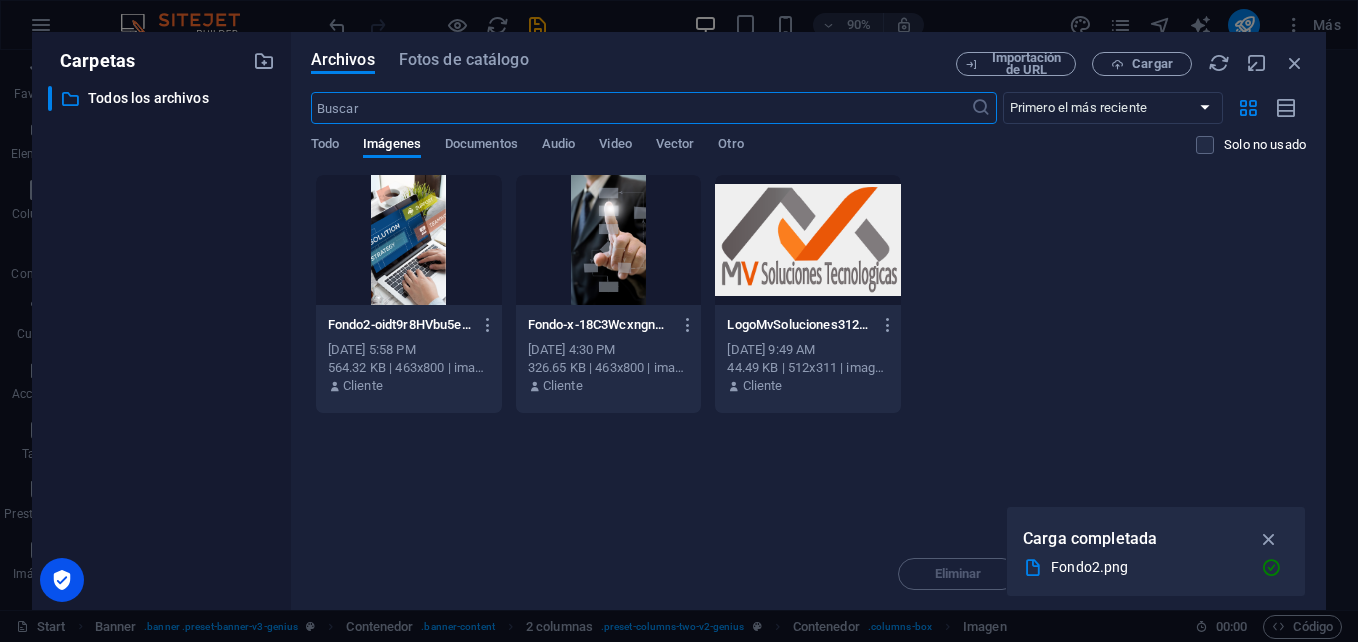 click on "​ Todos los archivos Todos los archivos" at bounding box center (161, 340) 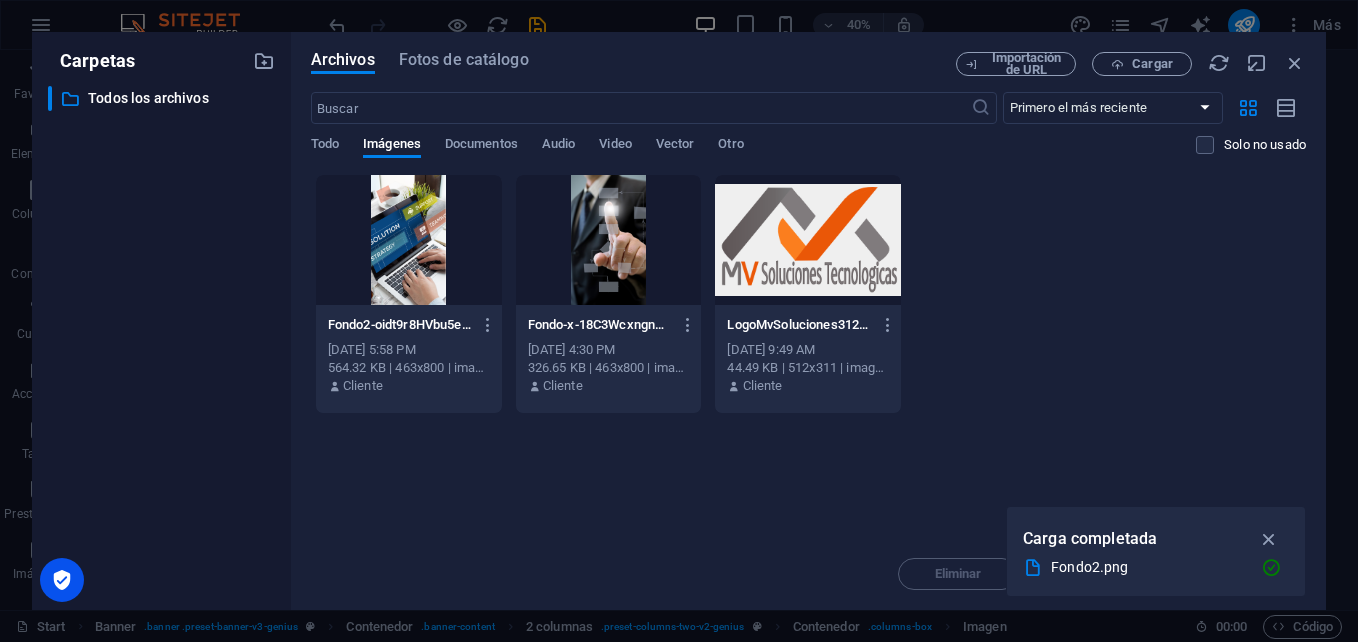 click at bounding box center (409, 240) 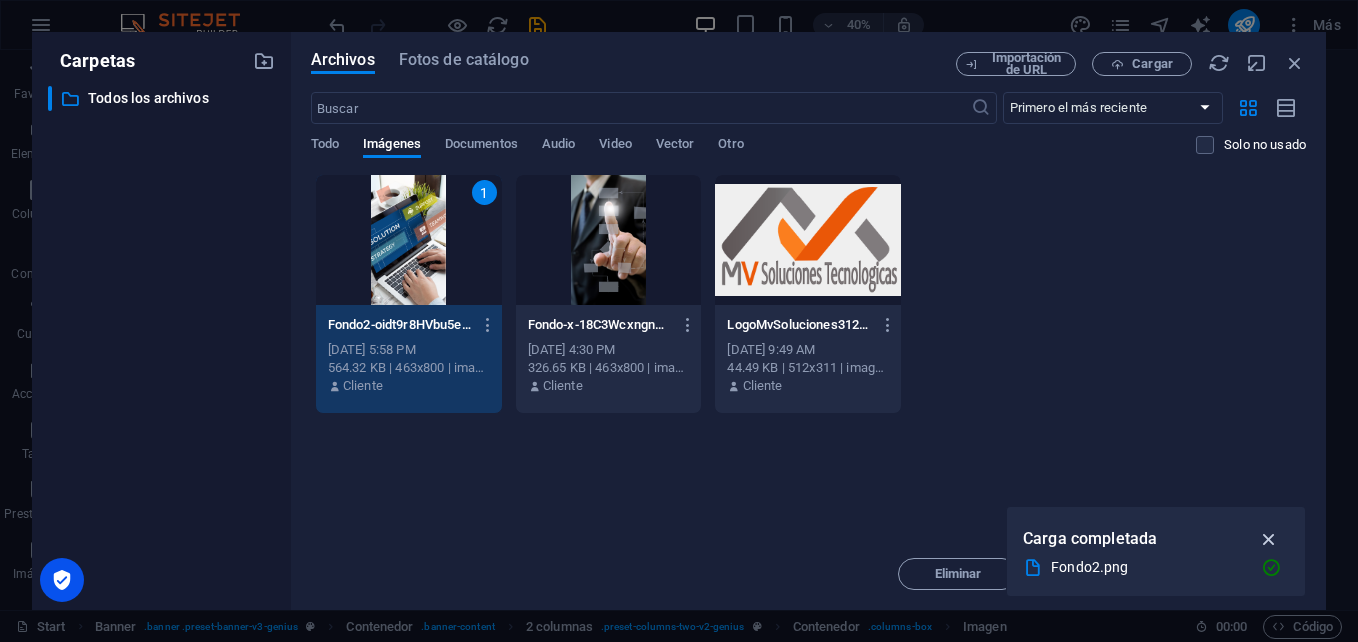click at bounding box center [1269, 539] 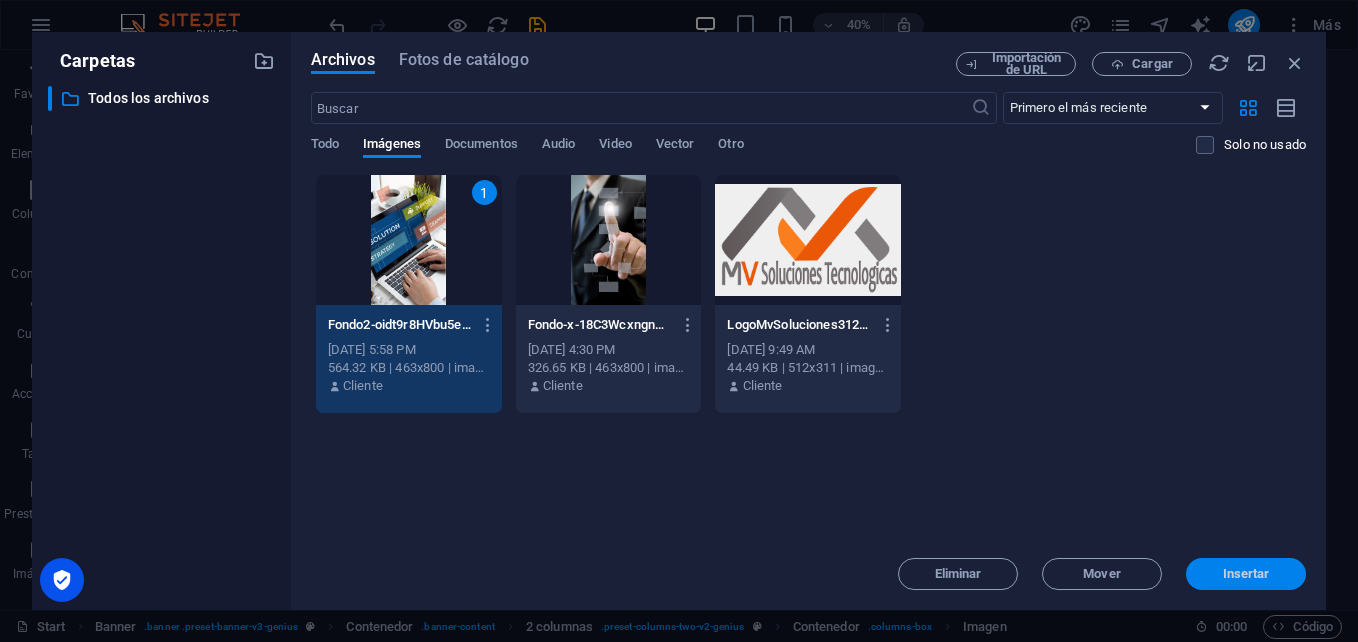 click on "Insertar" at bounding box center (1246, 574) 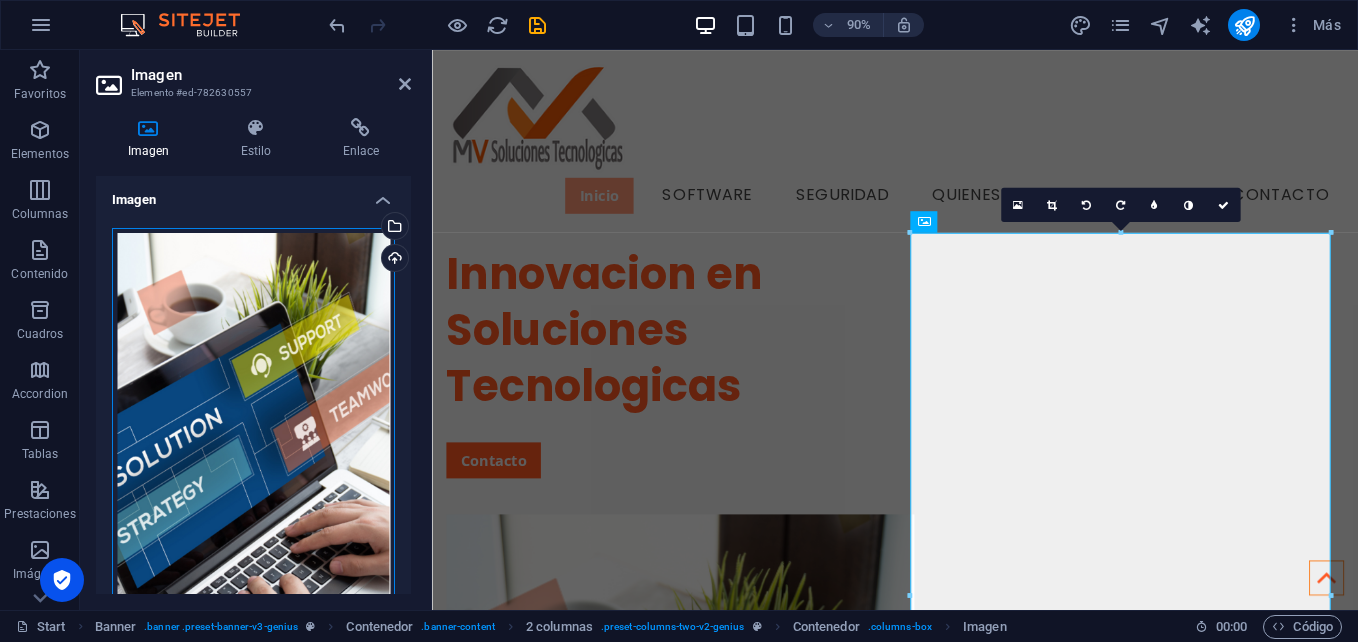 click on "Arrastra archivos aquí, haz clic para escoger archivos o  selecciona archivos de Archivos o de nuestra galería gratuita de fotos y vídeos" at bounding box center [253, 469] 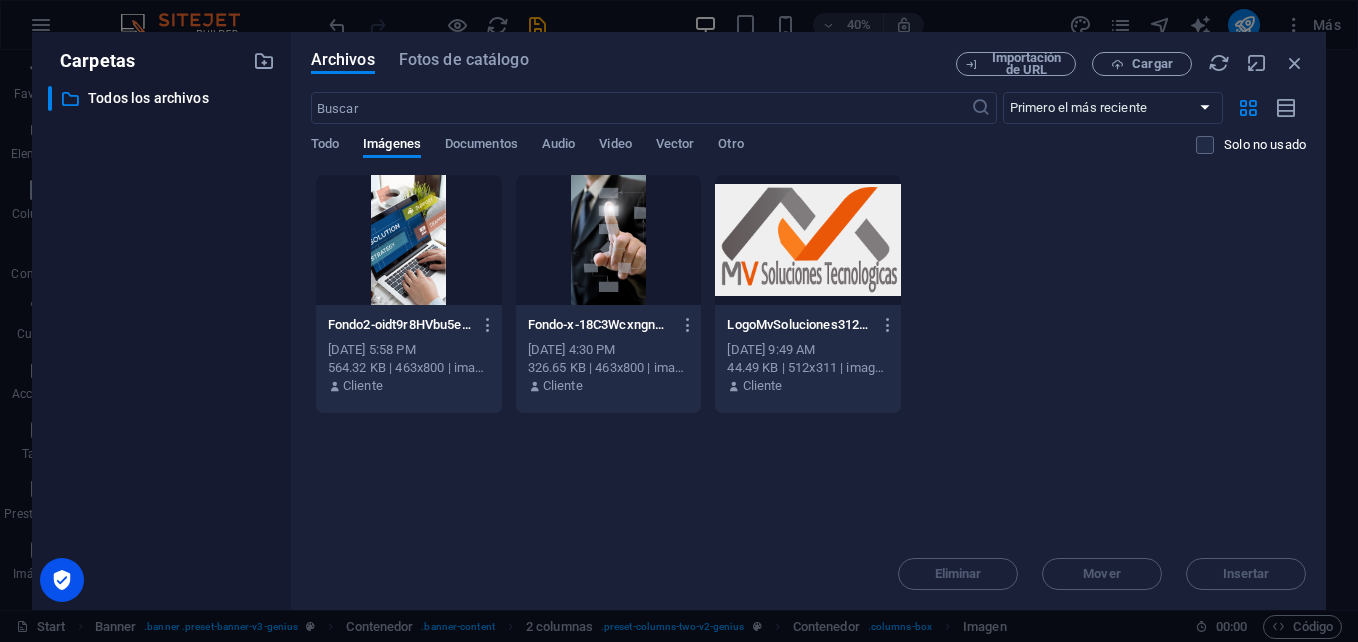 click on "​ Todos los archivos Todos los archivos" at bounding box center (161, 340) 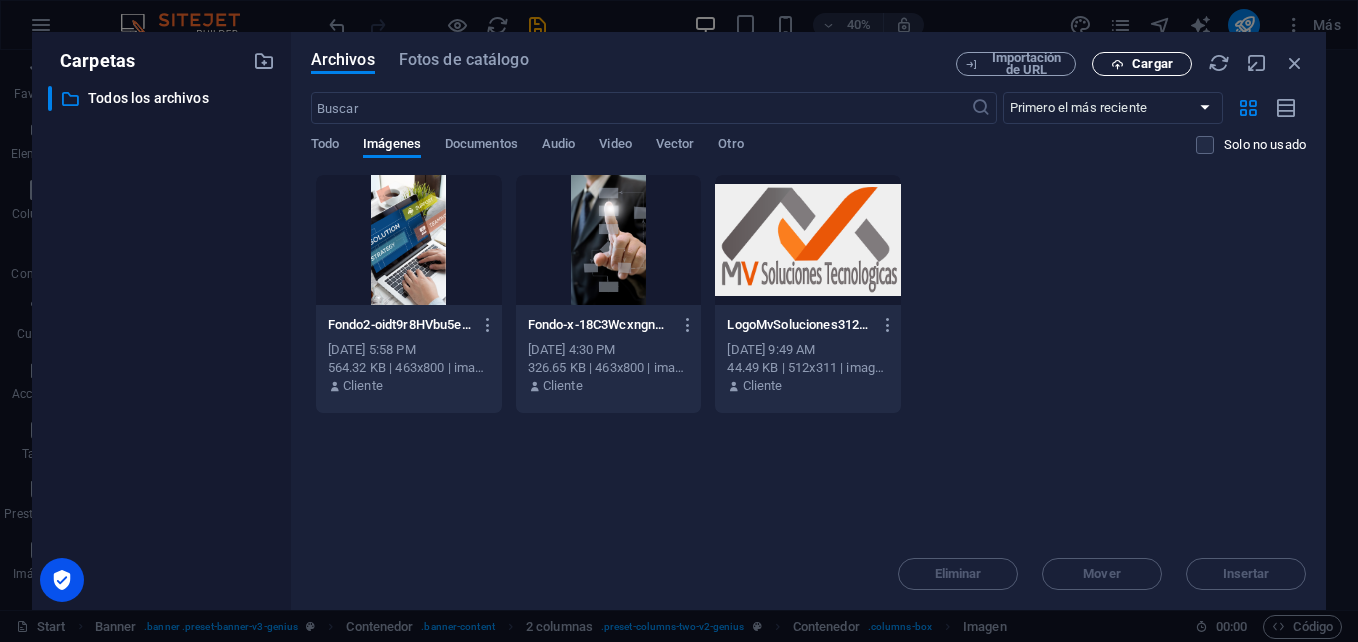 click on "Cargar" at bounding box center (1152, 64) 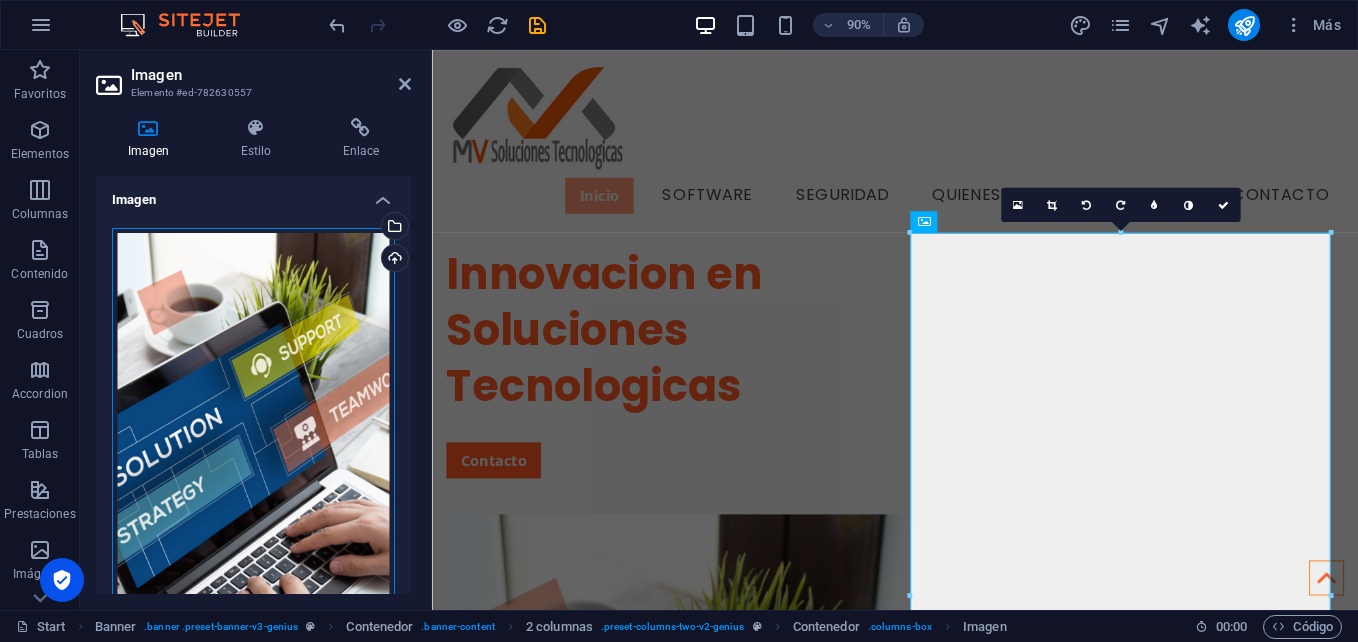 click on "Arrastra archivos aquí, haz clic para escoger archivos o  selecciona archivos de Archivos o de nuestra galería gratuita de fotos y vídeos" at bounding box center (253, 469) 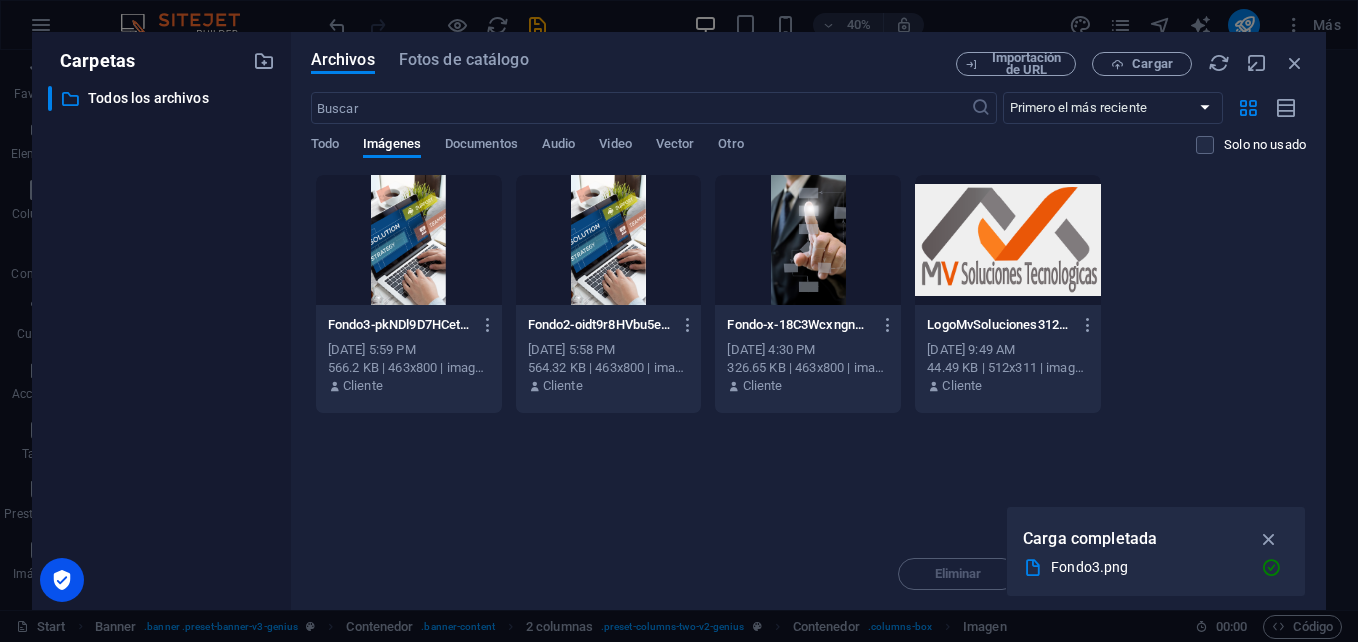 drag, startPoint x: 264, startPoint y: 362, endPoint x: 391, endPoint y: 194, distance: 210.60152 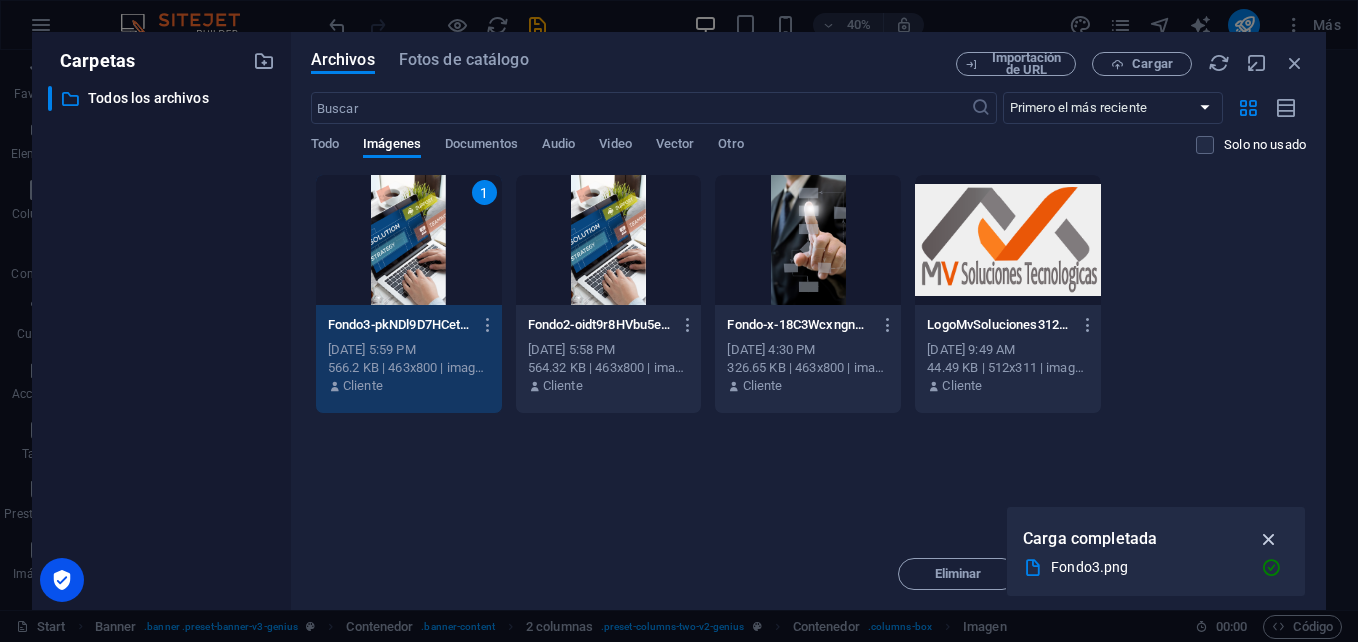 click at bounding box center [1269, 539] 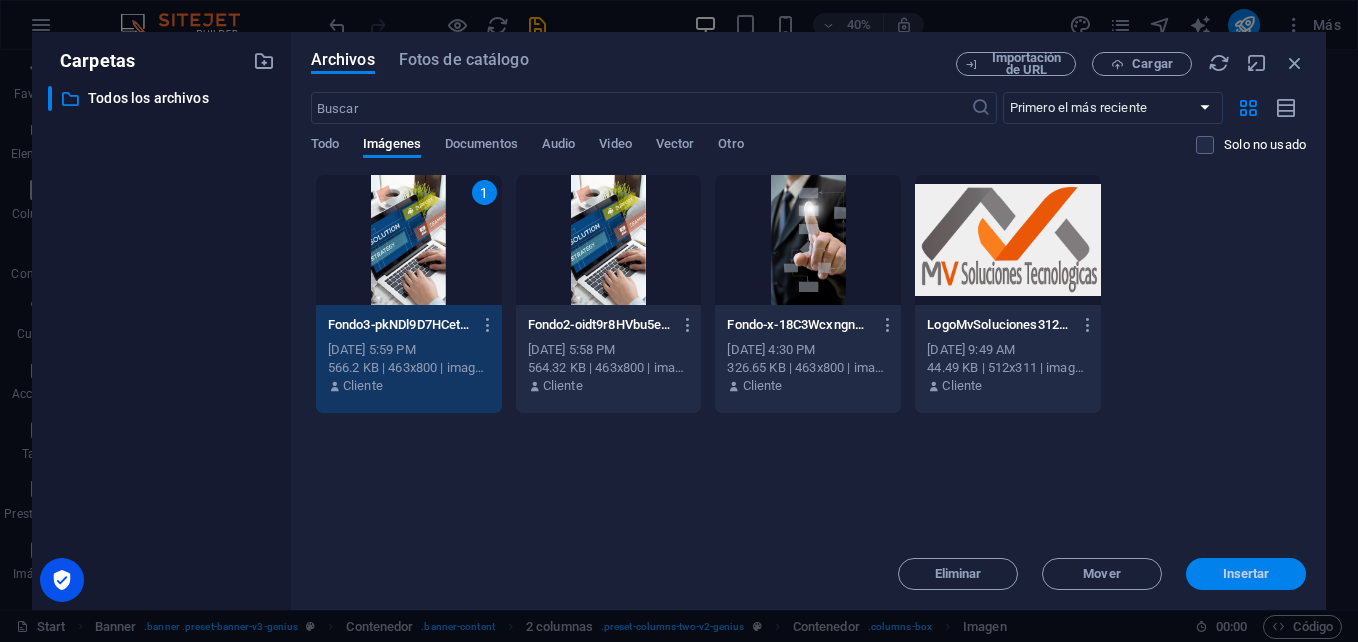 click on "Insertar" at bounding box center [1246, 574] 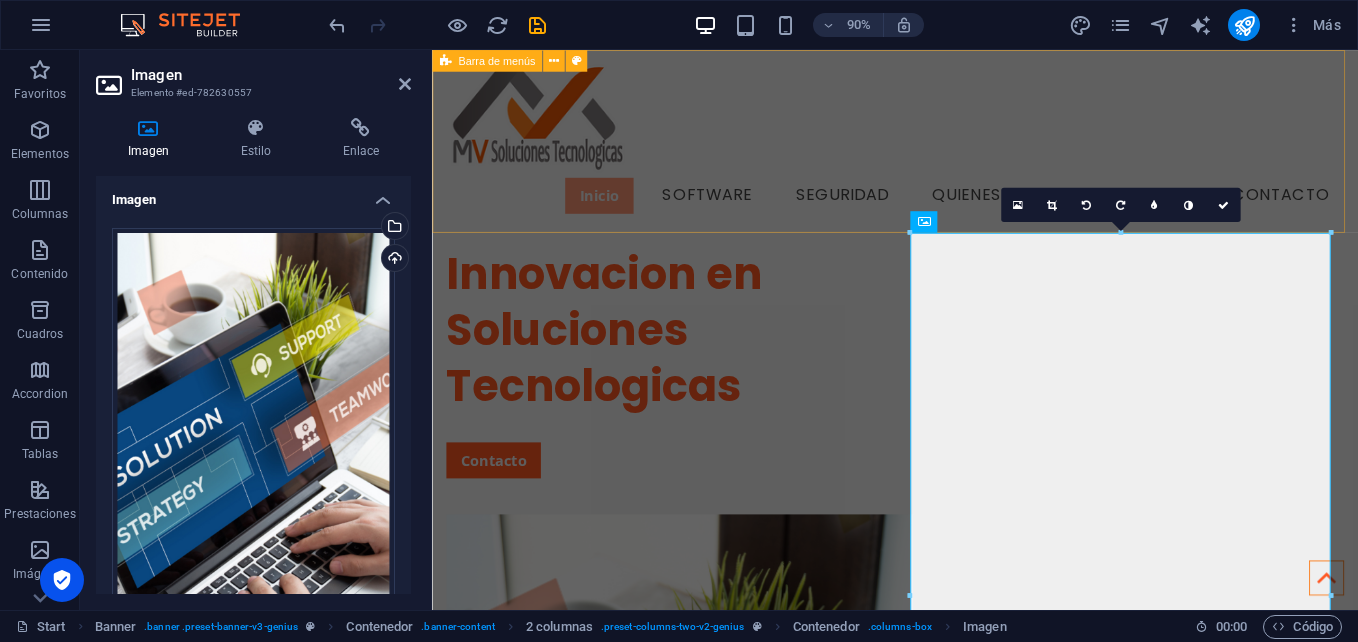click on "Inicio Software Seguridad Quienes Somos Clientes Contacto" at bounding box center (946, 151) 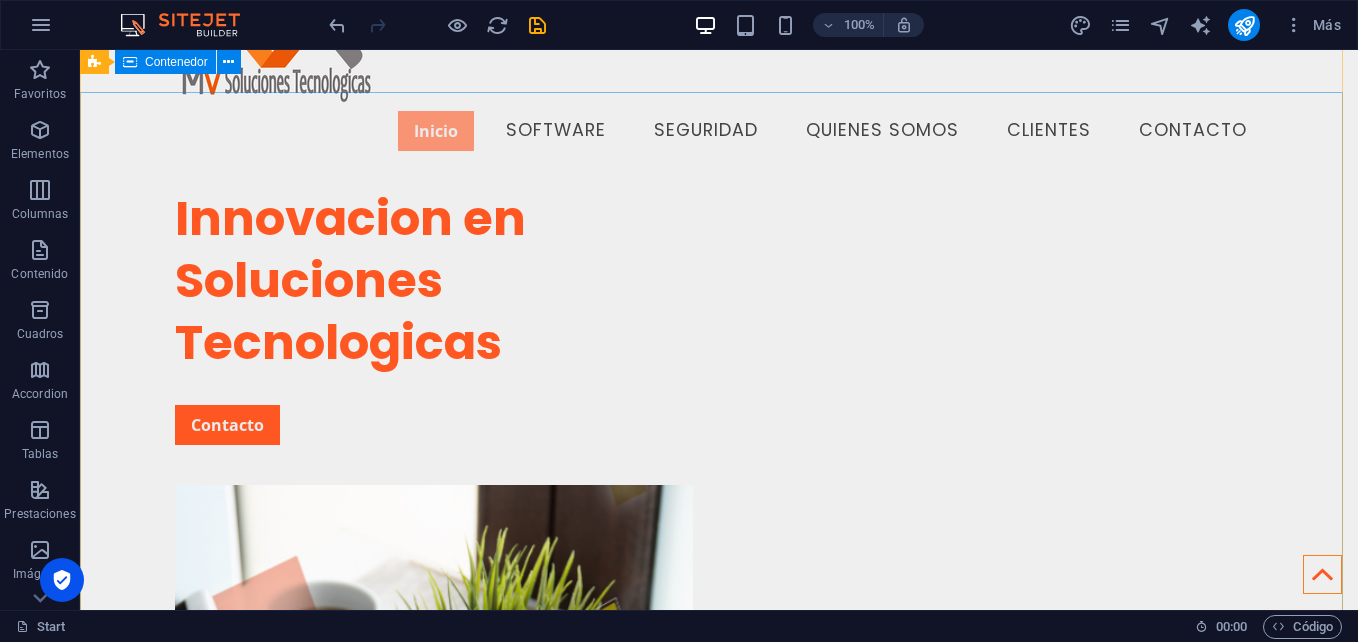 scroll, scrollTop: 0, scrollLeft: 0, axis: both 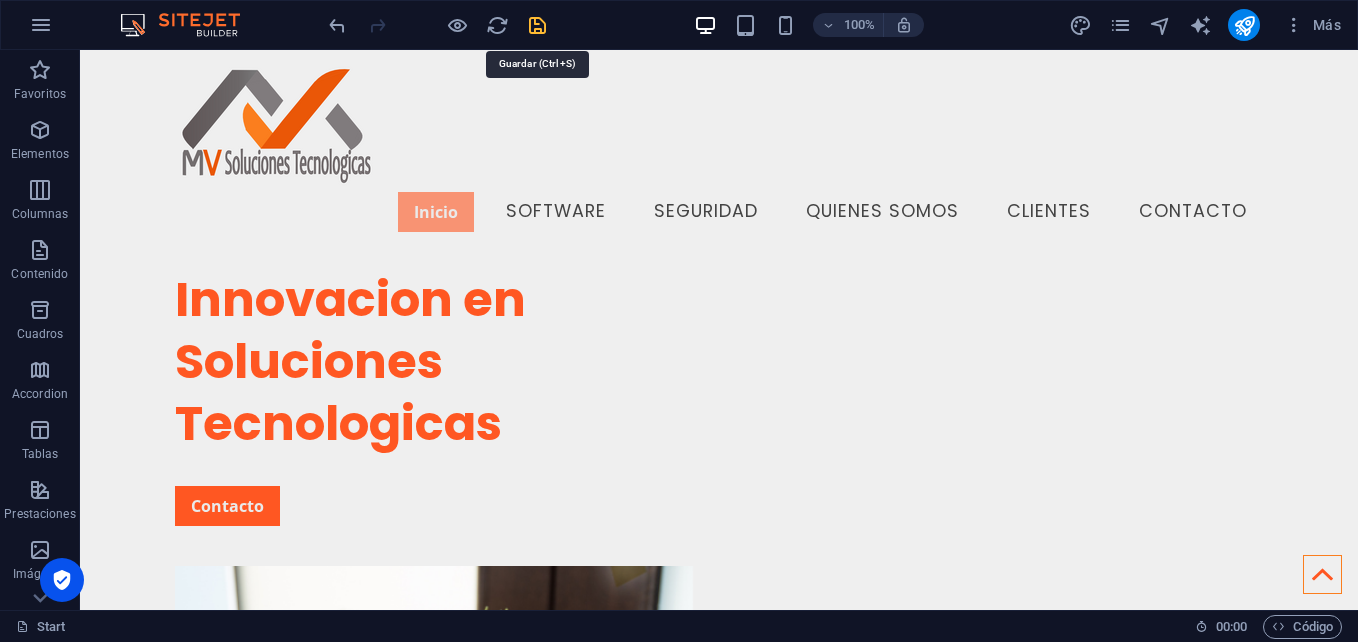 click at bounding box center (537, 25) 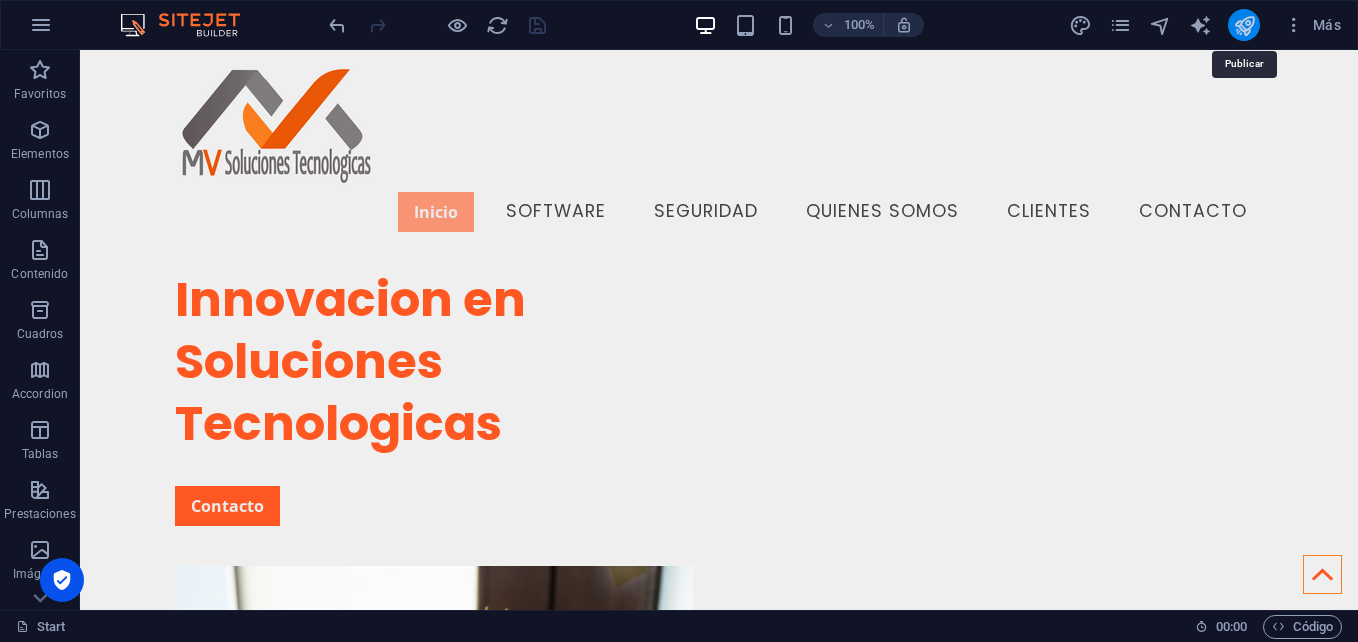click at bounding box center (1244, 25) 